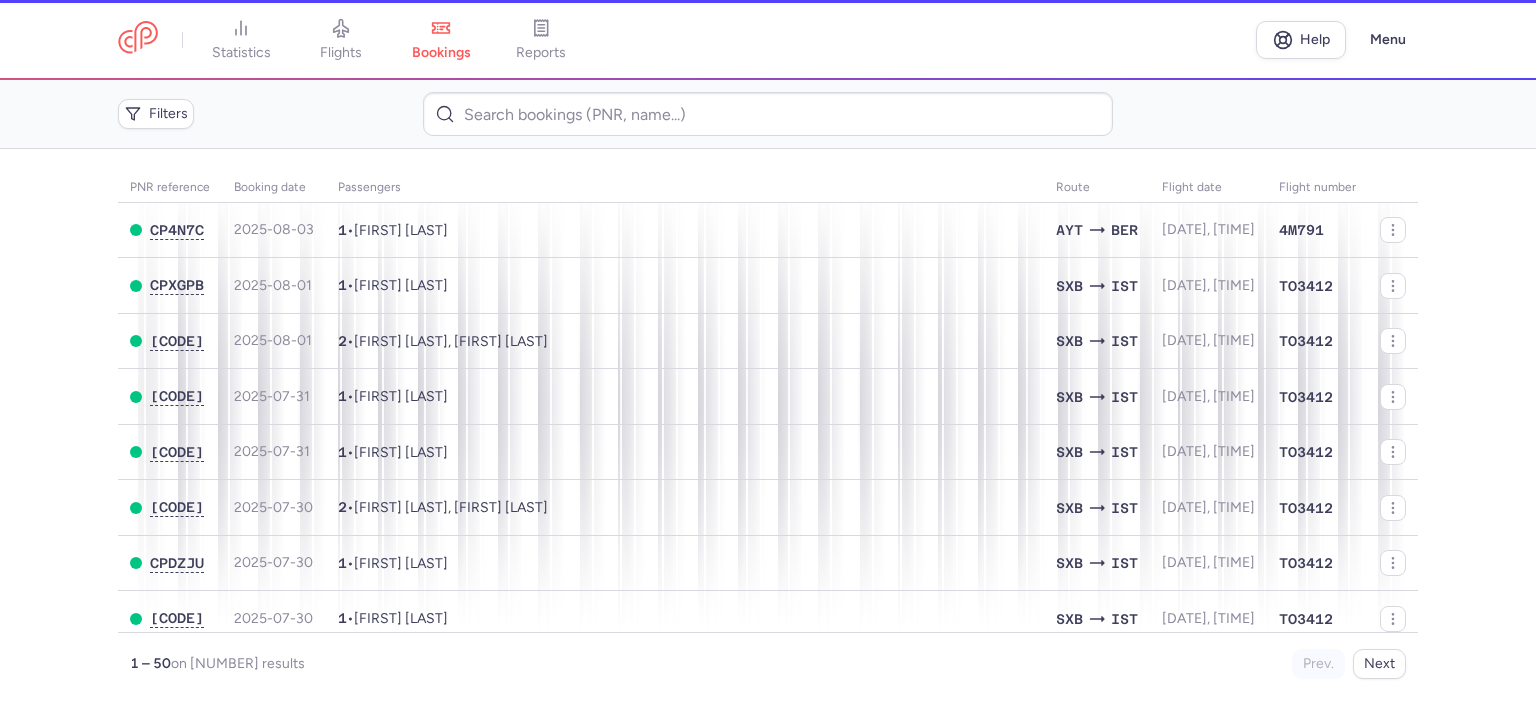 scroll, scrollTop: 0, scrollLeft: 0, axis: both 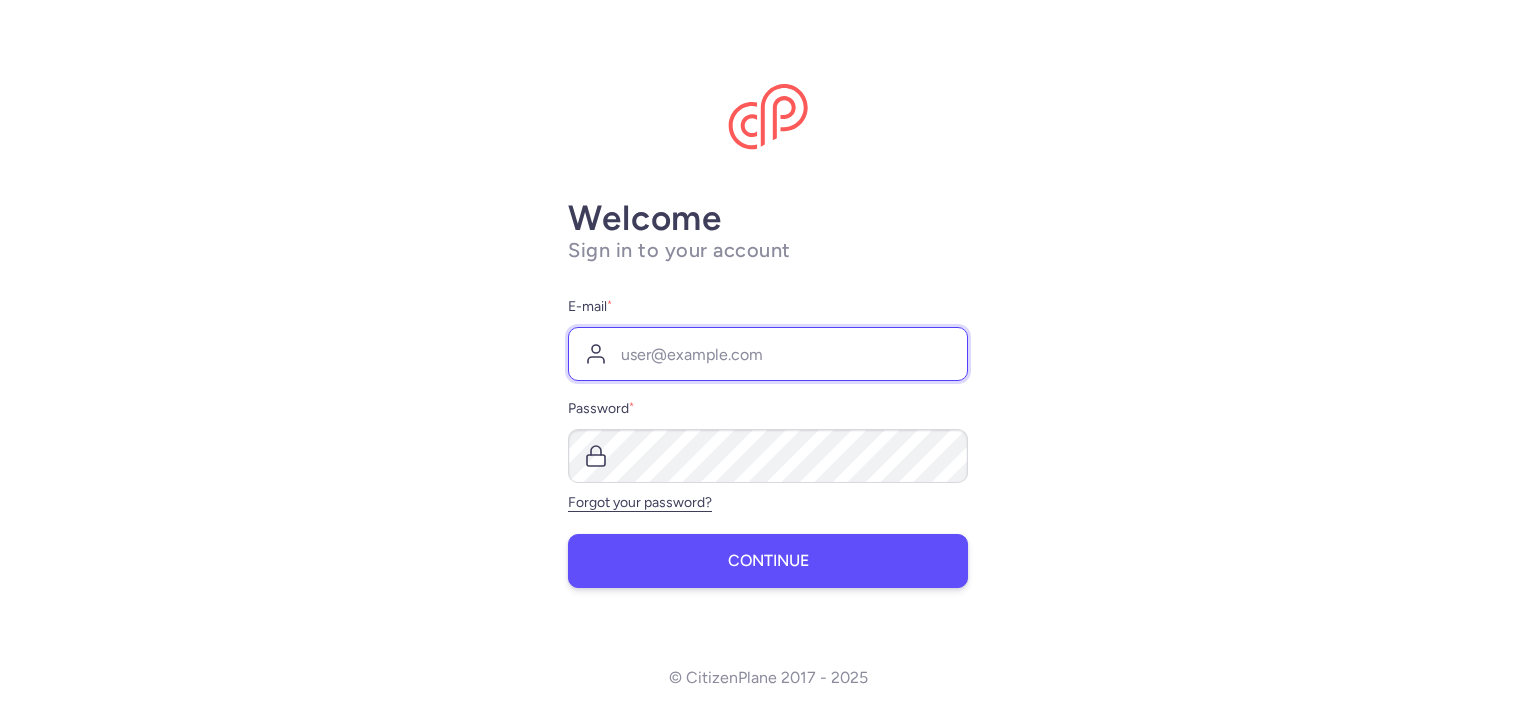 type on "[EMAIL]@[DOMAIN]" 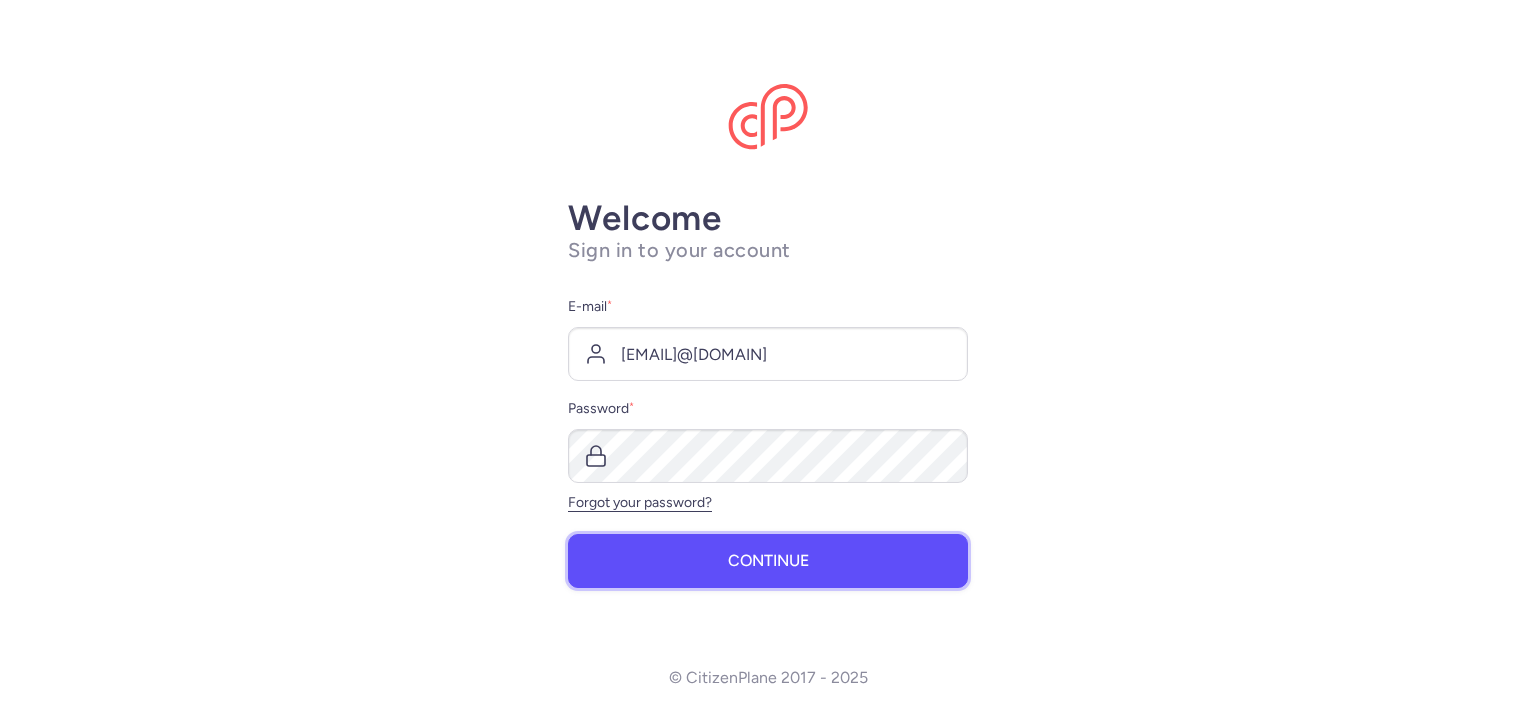 click on "Continue" at bounding box center [768, 561] 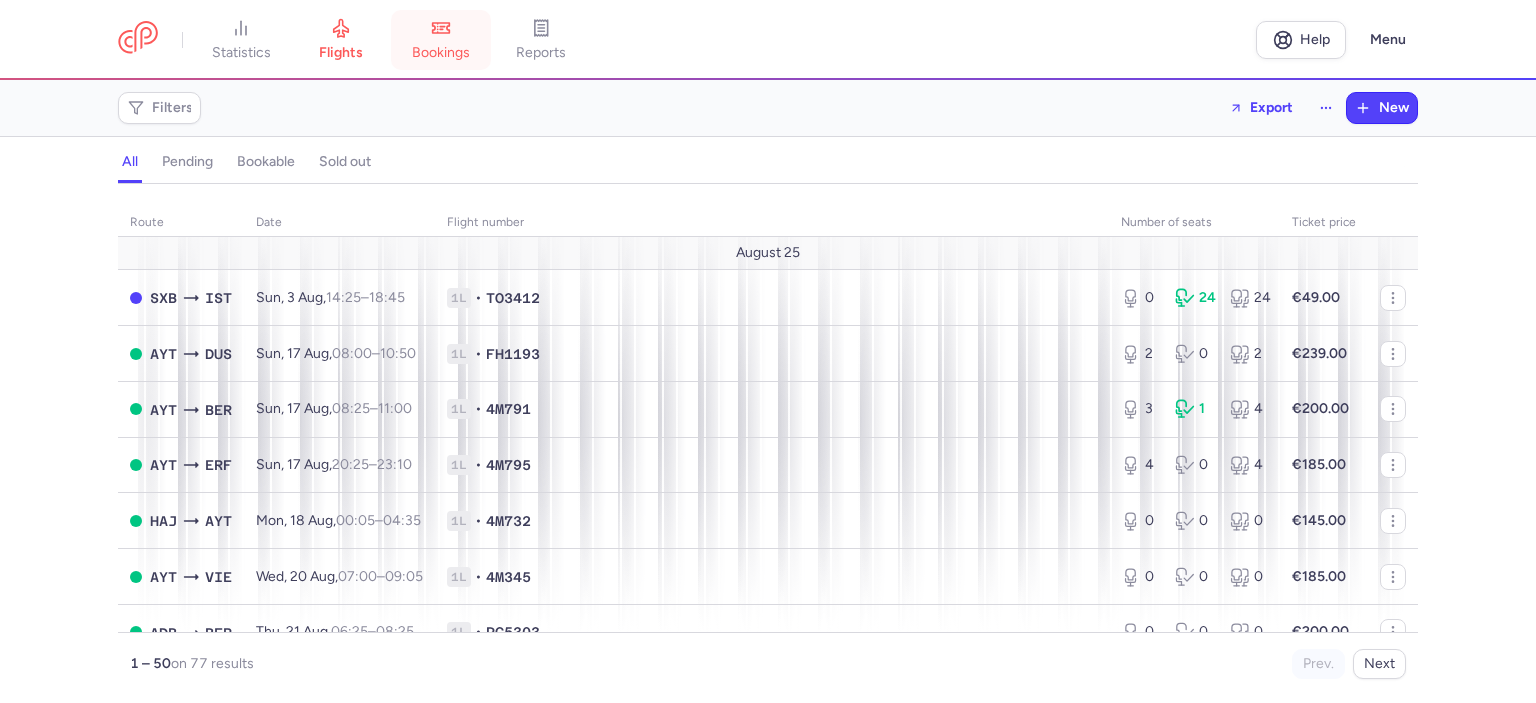 click 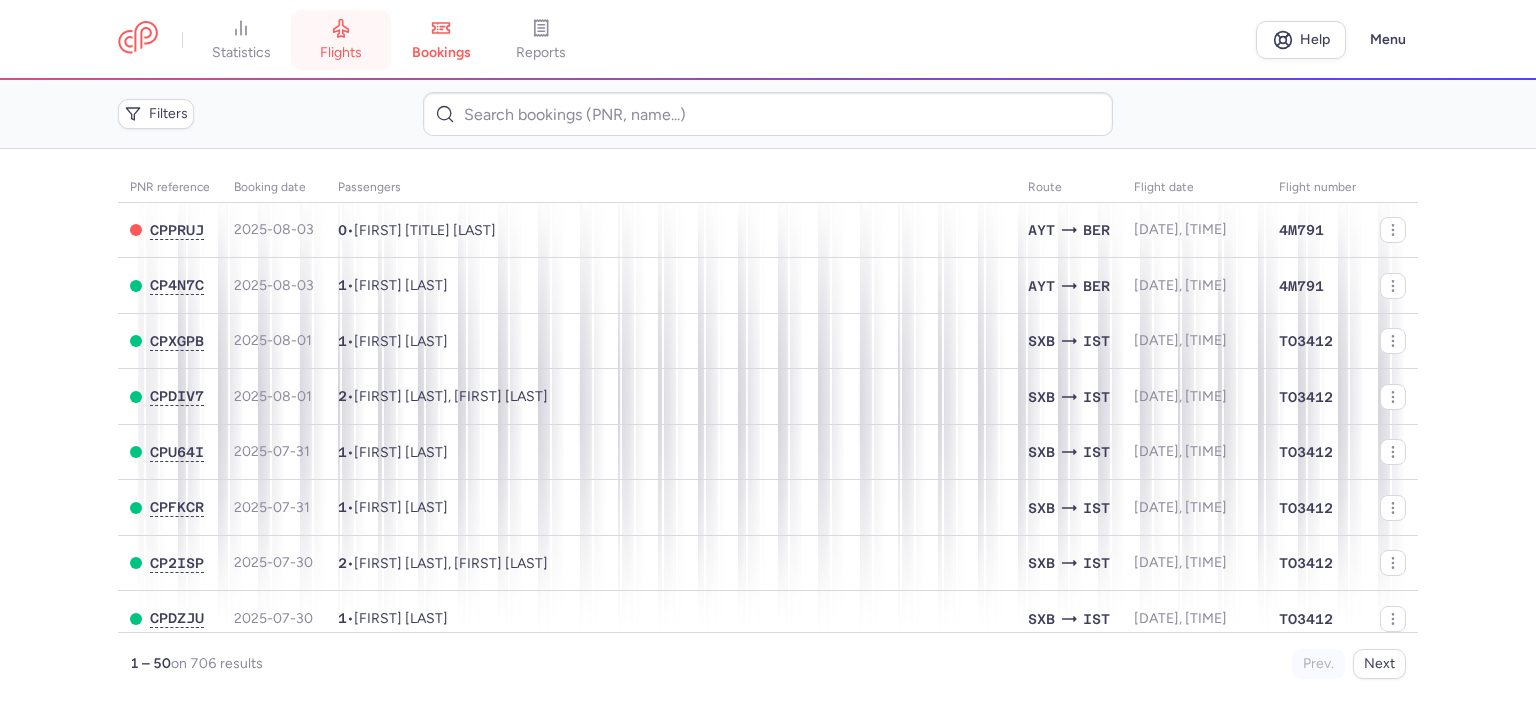 click on "flights" at bounding box center [341, 40] 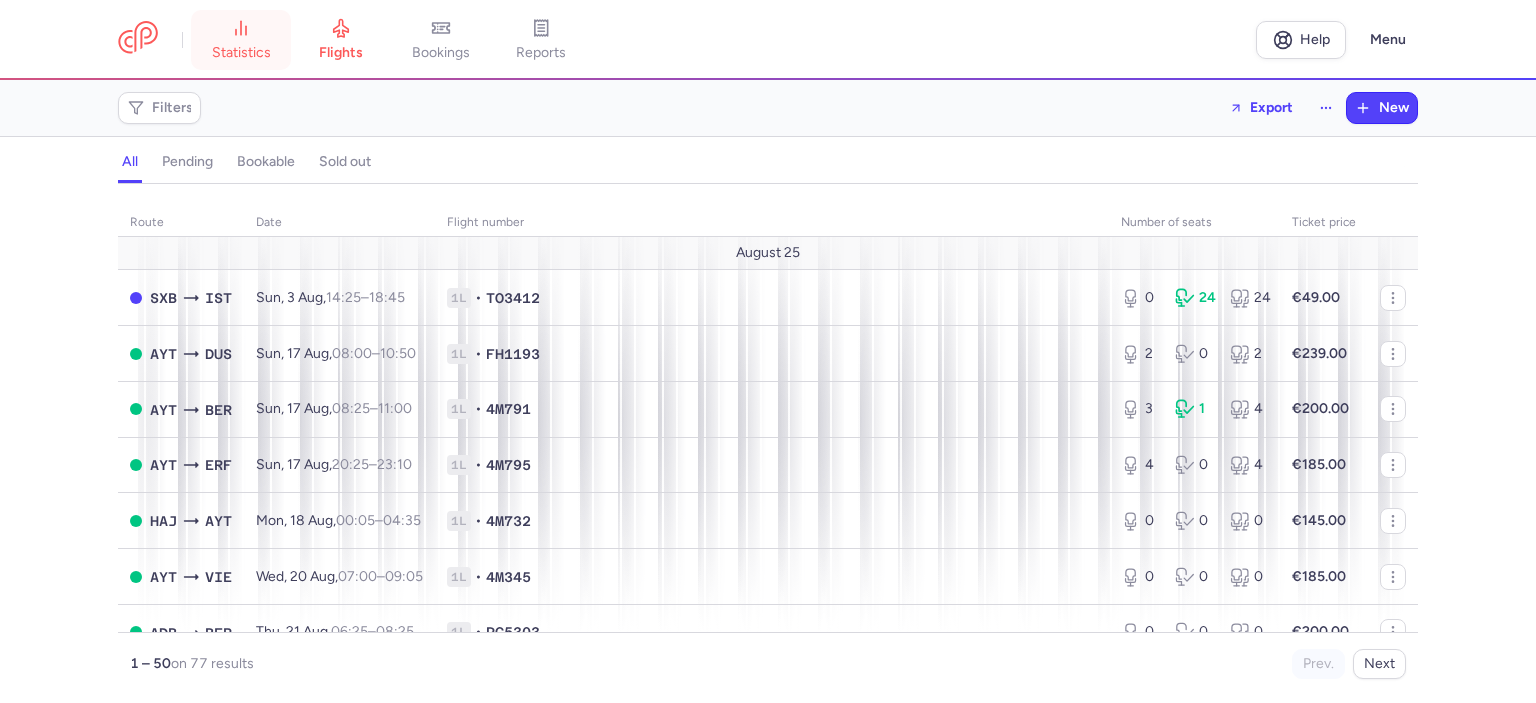 click on "statistics" at bounding box center (241, 40) 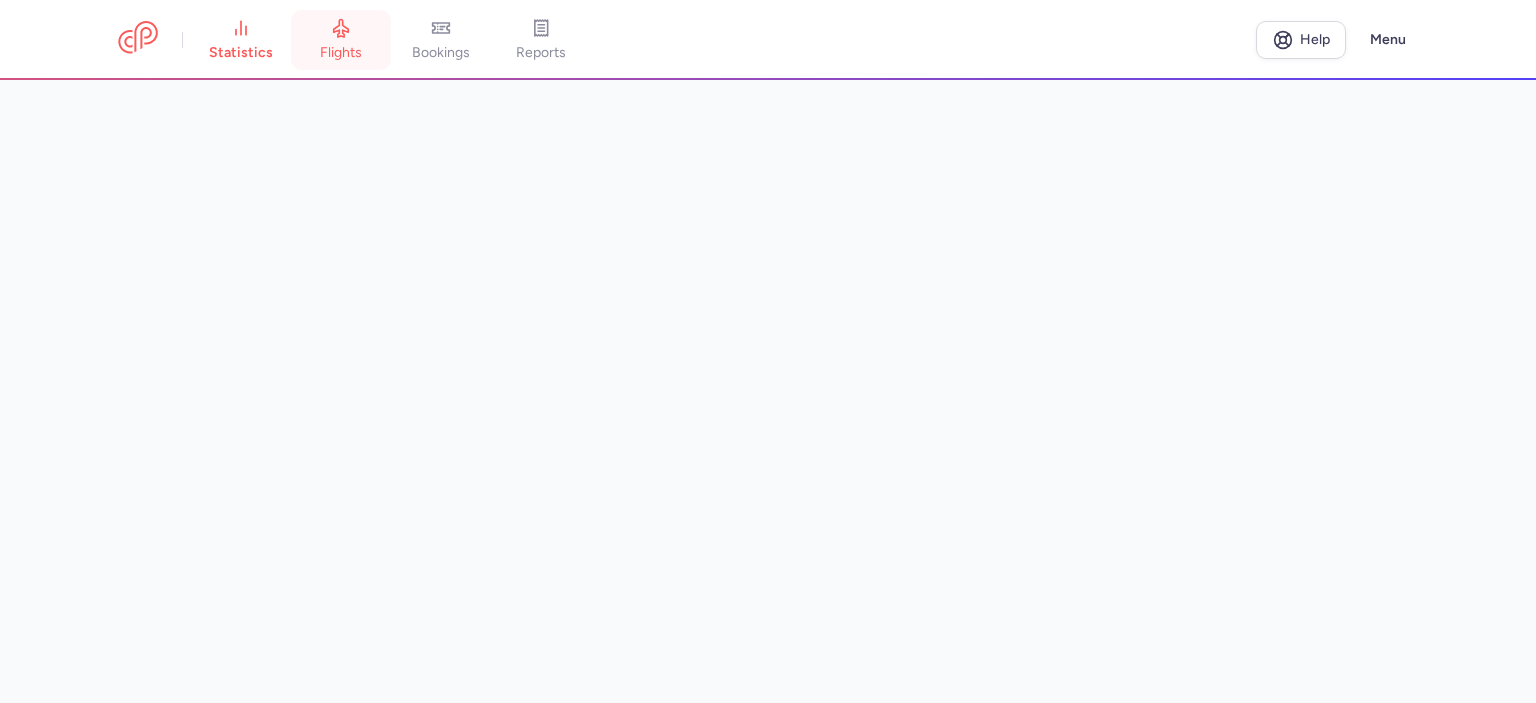 click on "flights" at bounding box center [341, 40] 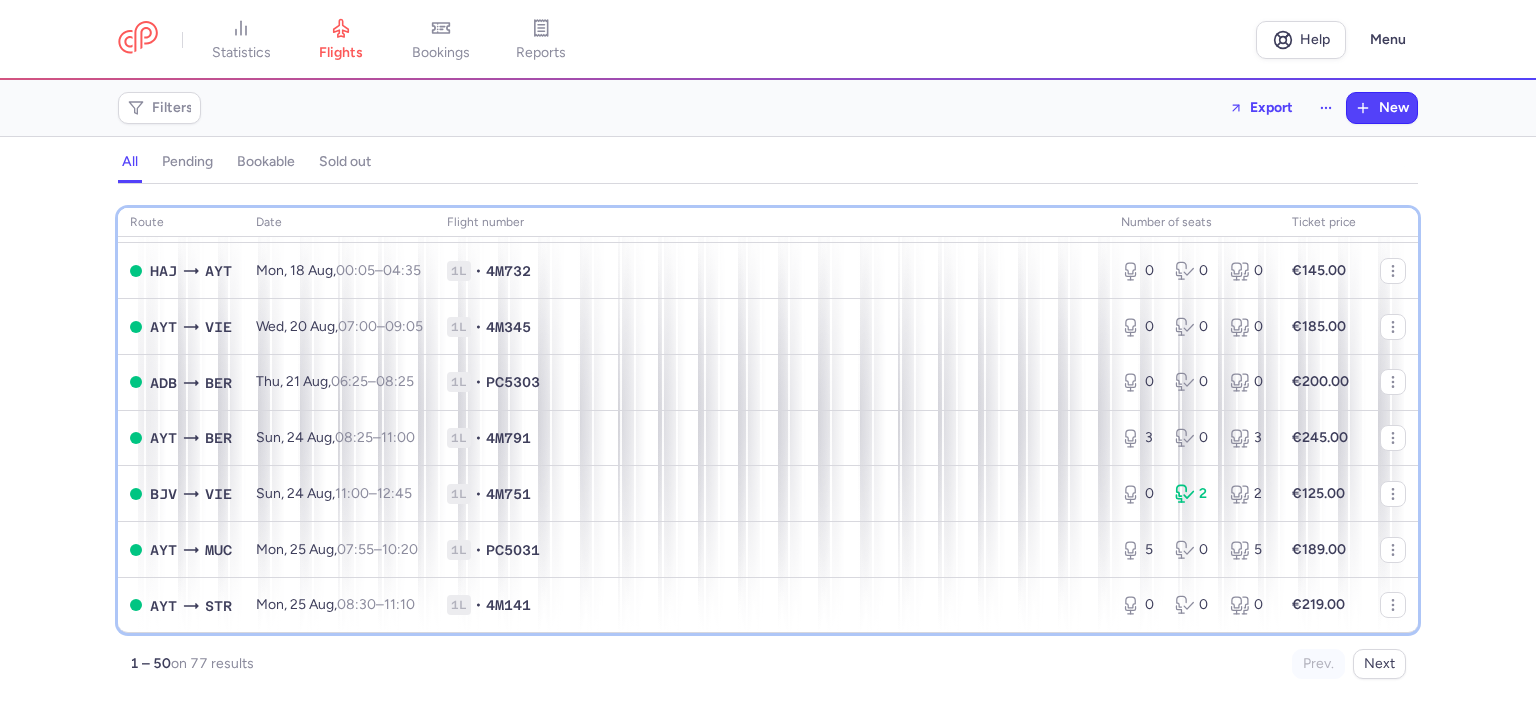 scroll, scrollTop: 256, scrollLeft: 0, axis: vertical 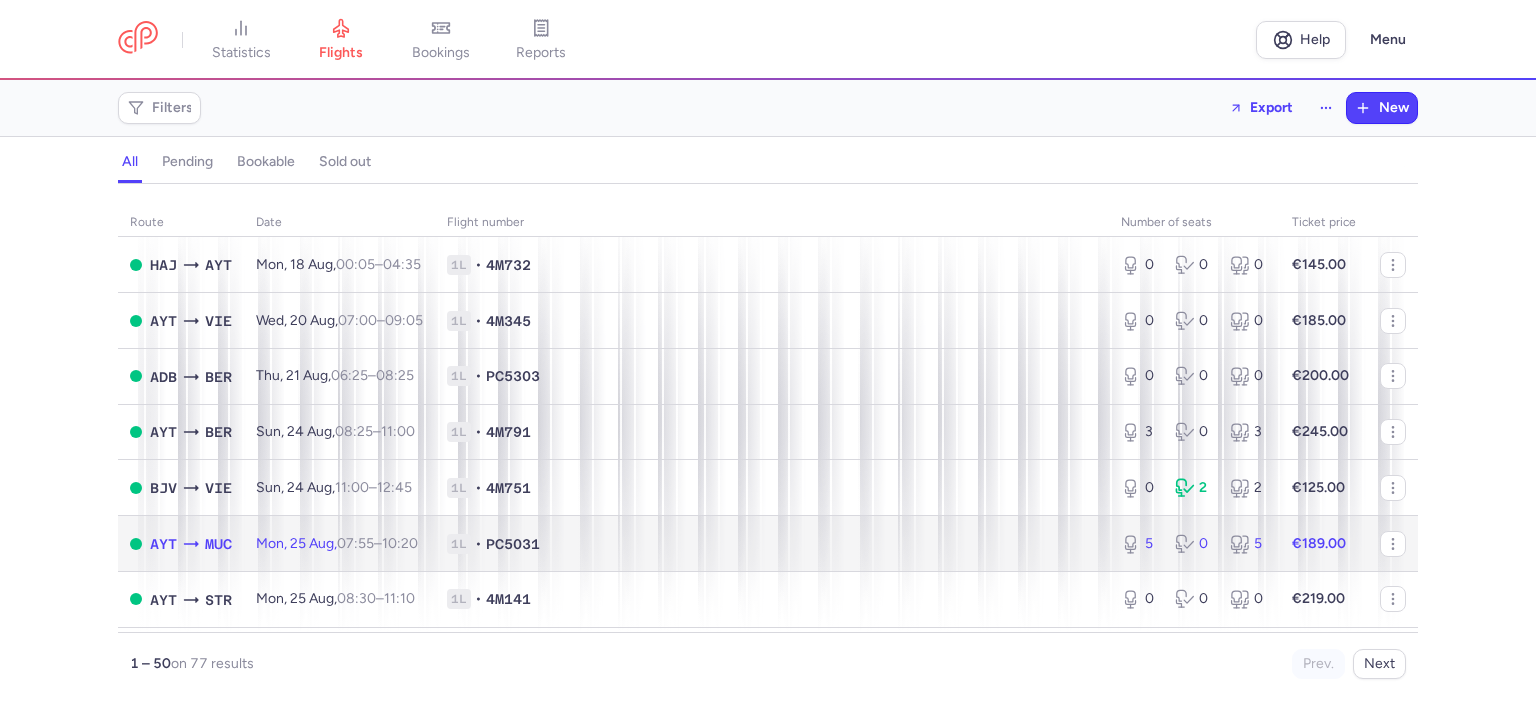 click on "1L • PC5031" 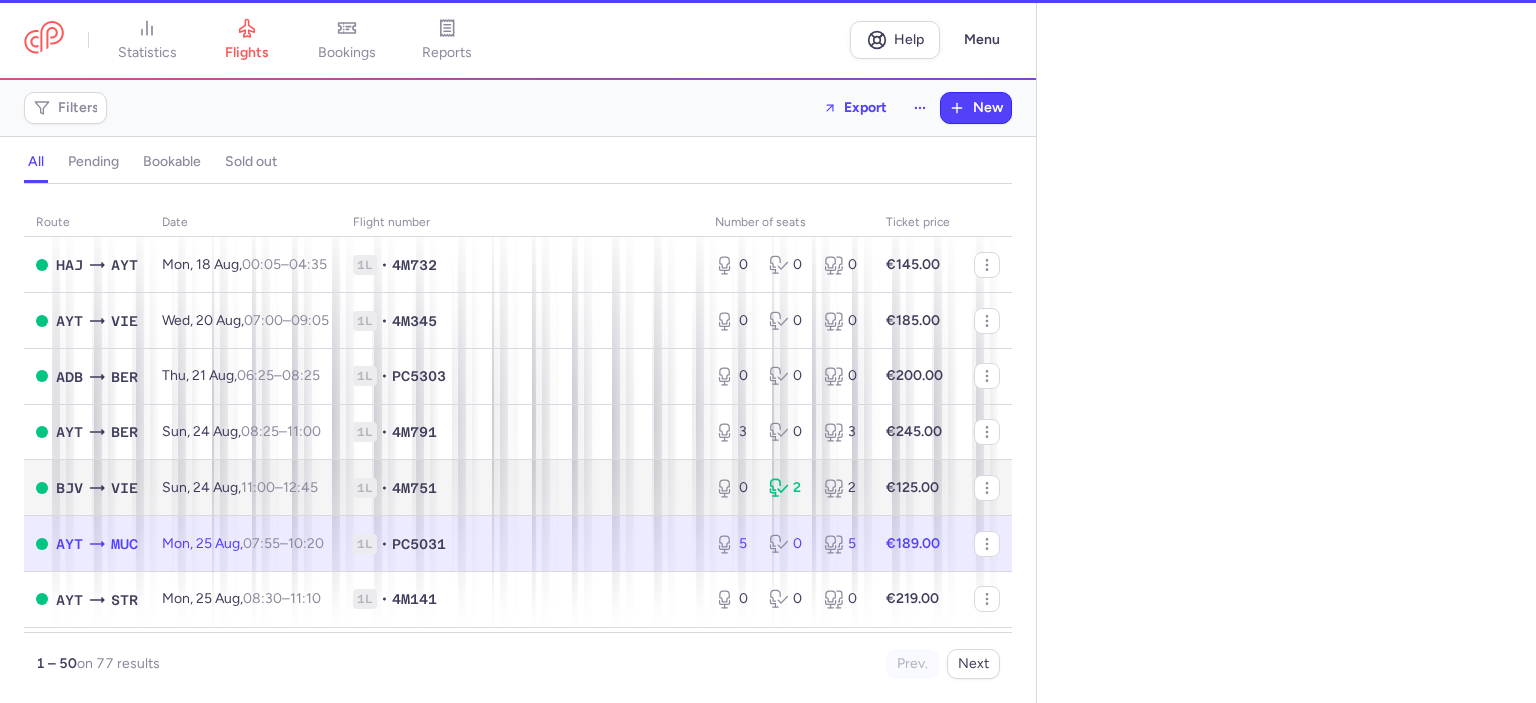 select on "days" 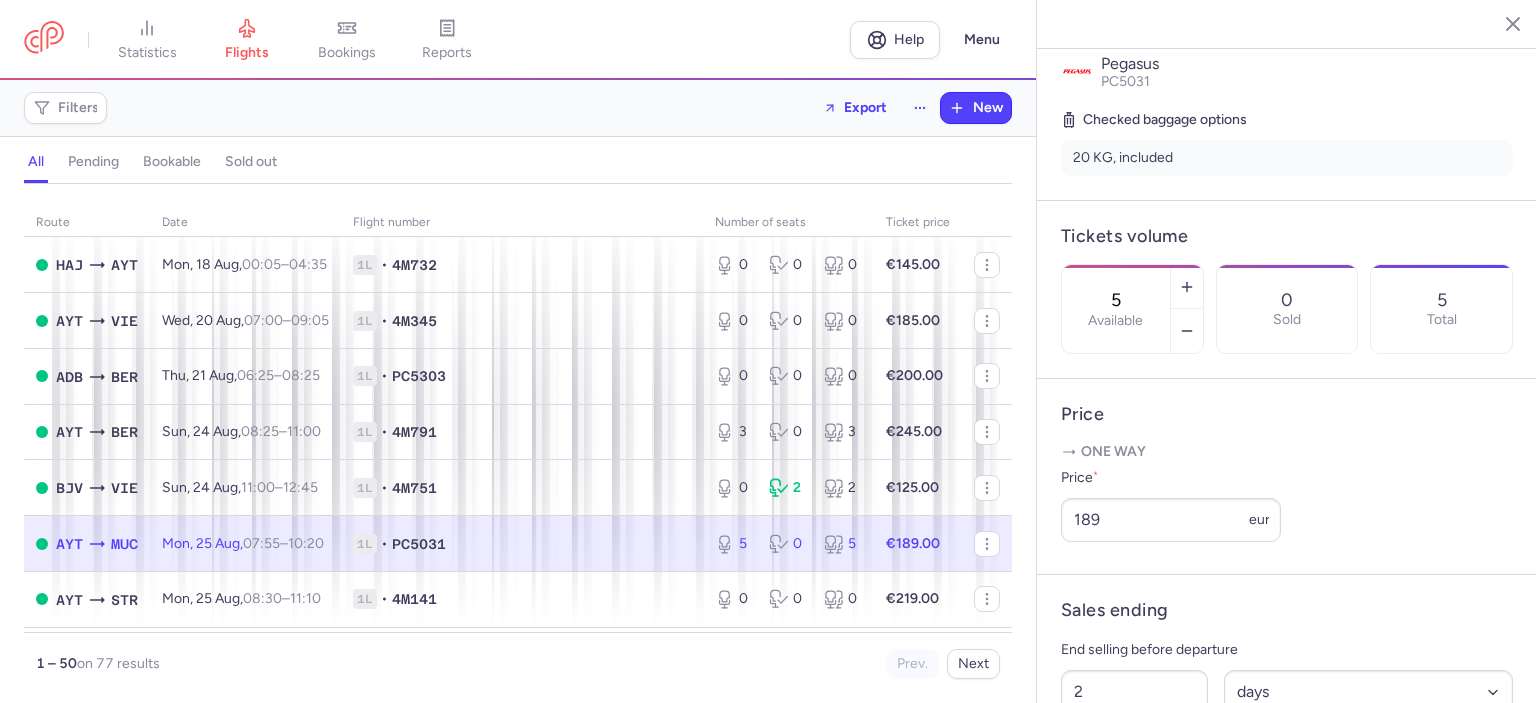 scroll, scrollTop: 447, scrollLeft: 0, axis: vertical 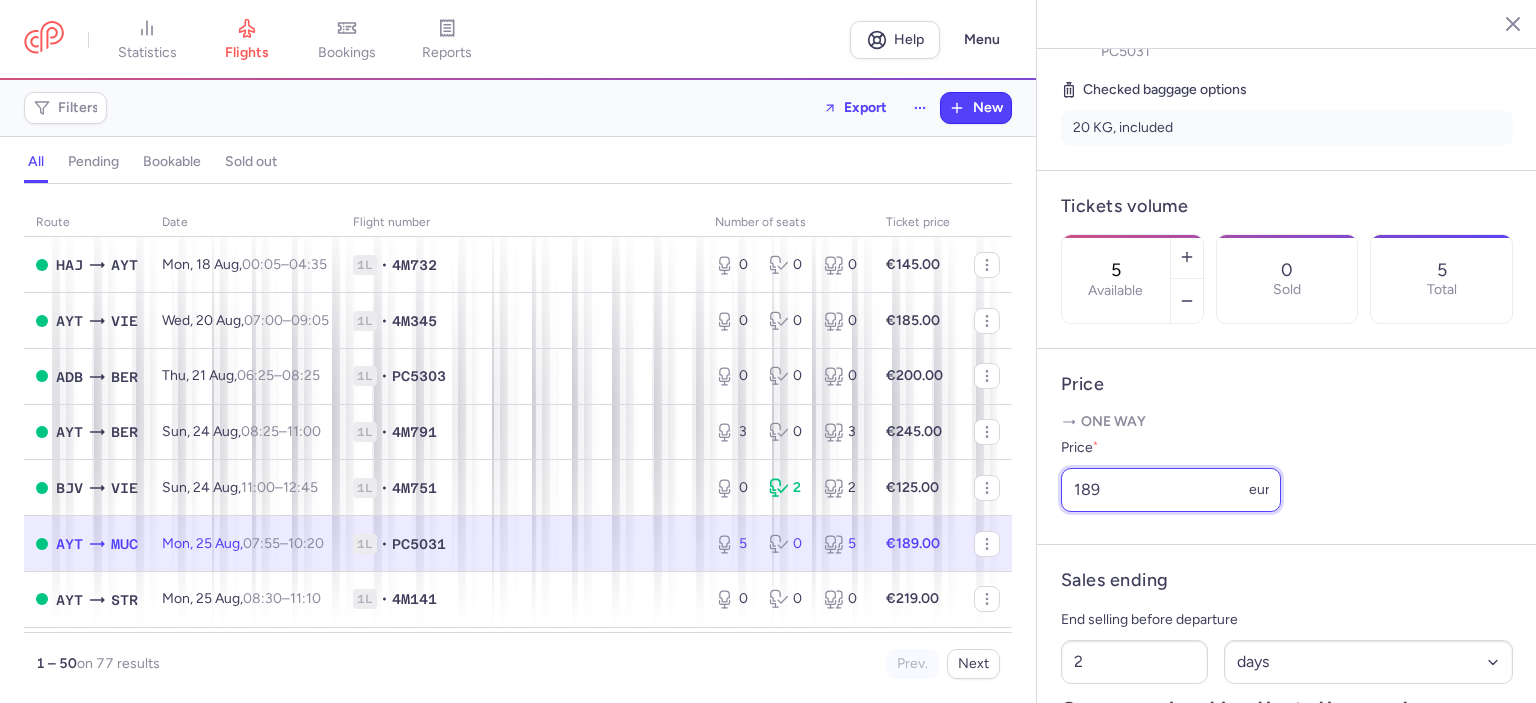 drag, startPoint x: 1107, startPoint y: 542, endPoint x: 1017, endPoint y: 549, distance: 90.27181 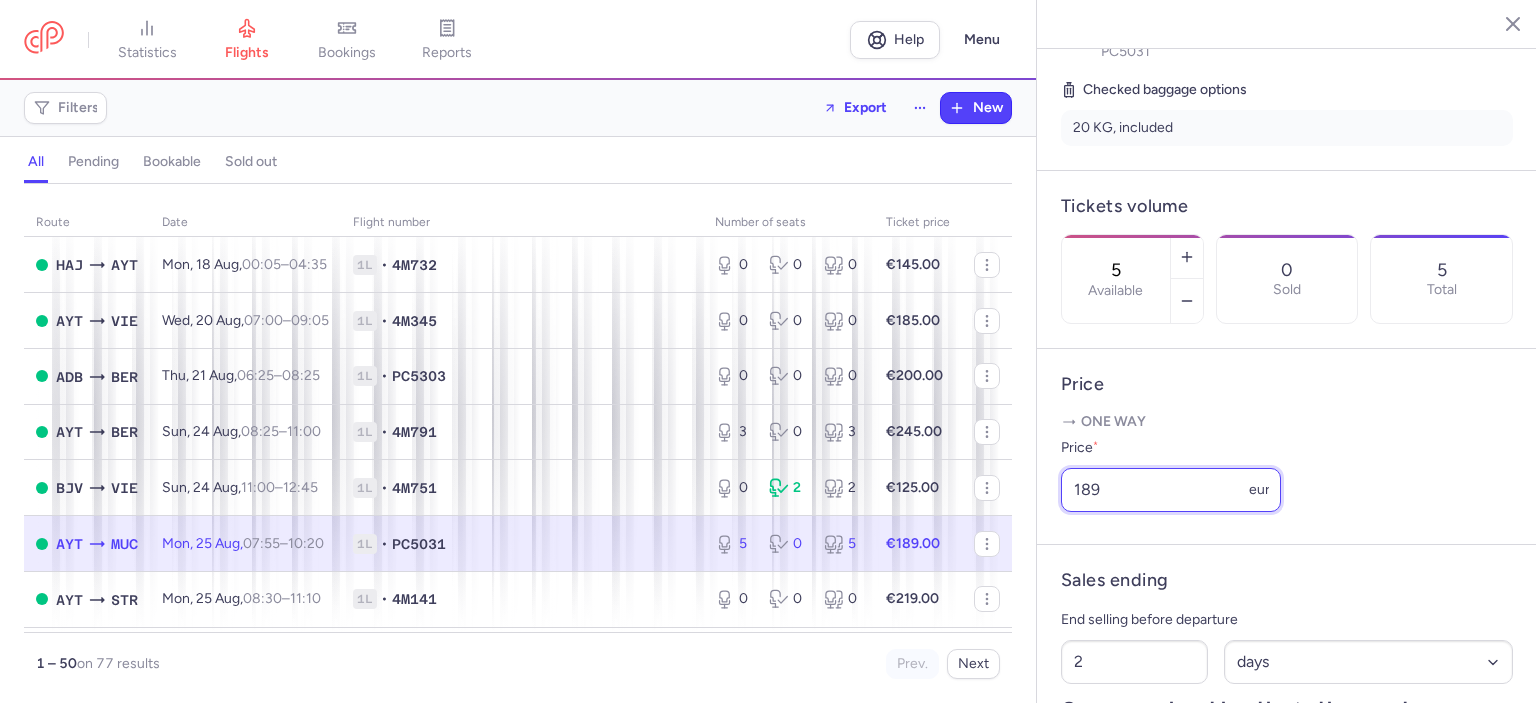 click on "statistics flights bookings reports Help Menu Filters Export New all pending bookable sold out route date Flight number number of seats Ticket price August 25 SXB IST Sun, 3 Aug, 14:25 – 18:45 +0 1L • TO3412 0 24 24 €49.00 AYT DUS Sun, 17 Aug, 08:00 – 10:50 +0 1L • FH1193 2 0 2 €239.00 AYT BER Sun, 17 Aug, 08:25 – 11:00 +0 1L • 4M791 3 1 4 €200.00 AYT ERF Sun, 17 Aug, 20:25 – 23:10 +0 1L • 4M795 4 0 4 €185.00 HAJ AYT Mon, 18 Aug, 00:05 – 04:35 +0 1L • 4M732 0 0 0 €145.00 AYT VIE Wed, 20 Aug, 07:00 – 09:05 +0 1L • 4M345 0 0 0 €185.00 ADB BER Thu, 21 Aug, 06:25 – 08:25 +0 1L • PC5303 0 0 0 €200.00 AYT BER Sun, 24 Aug, 08:25 – 11:00 +0 1L • 4M791 3 0 3 €245.00 BJV VIE Sun, 24 Aug, 11:00 – 12:45 +0 1L • 4M751 0 2 2 €125.00 AYT MUC Mon, 25 Aug, 07:55 – 10:20 +0 1L • PC5031 5 0 5 €189.00 AYT STR Mon, 25 Aug, 08:30 – 11:10 +0 1L • 4M141 0 0 0 €219.00 ADB FRA Mon, 25 Aug, 14:50 +0" 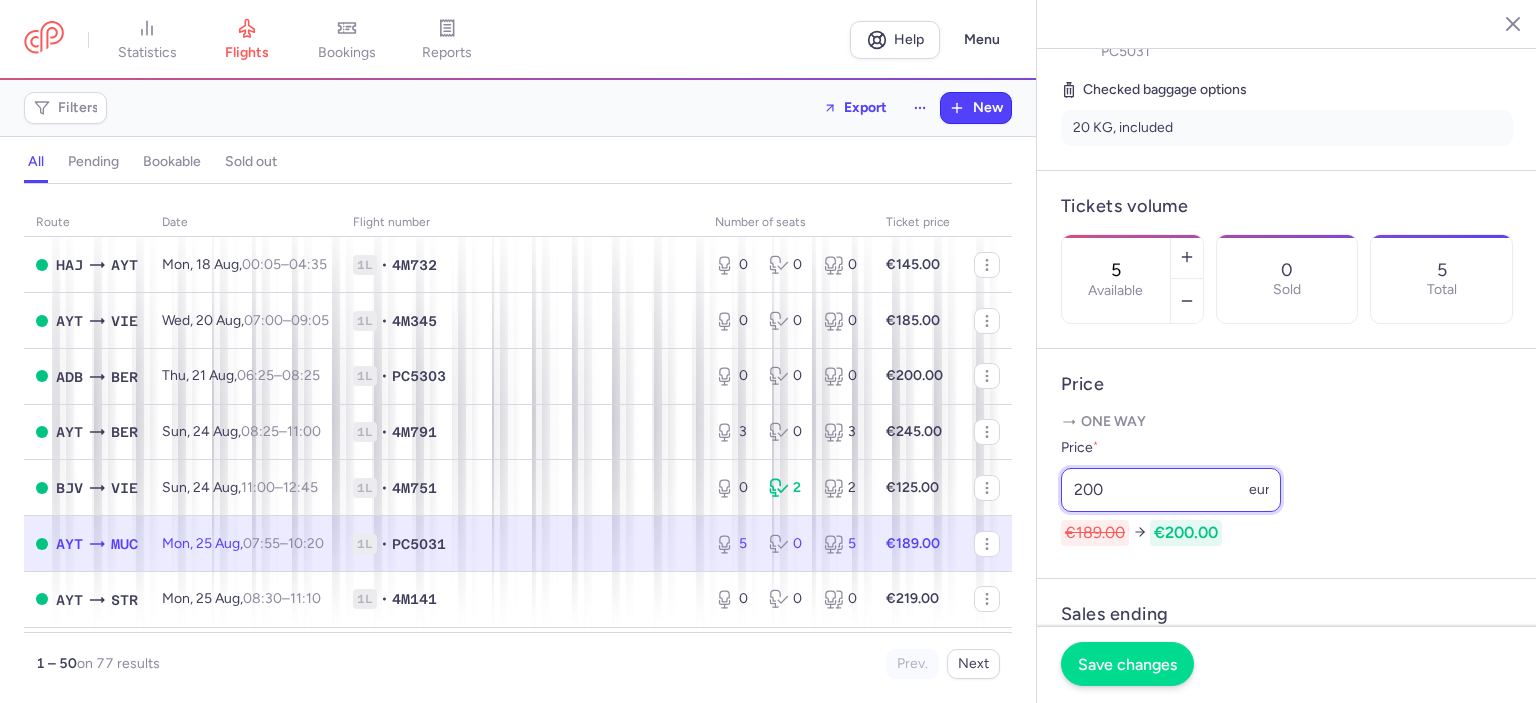 type on "200" 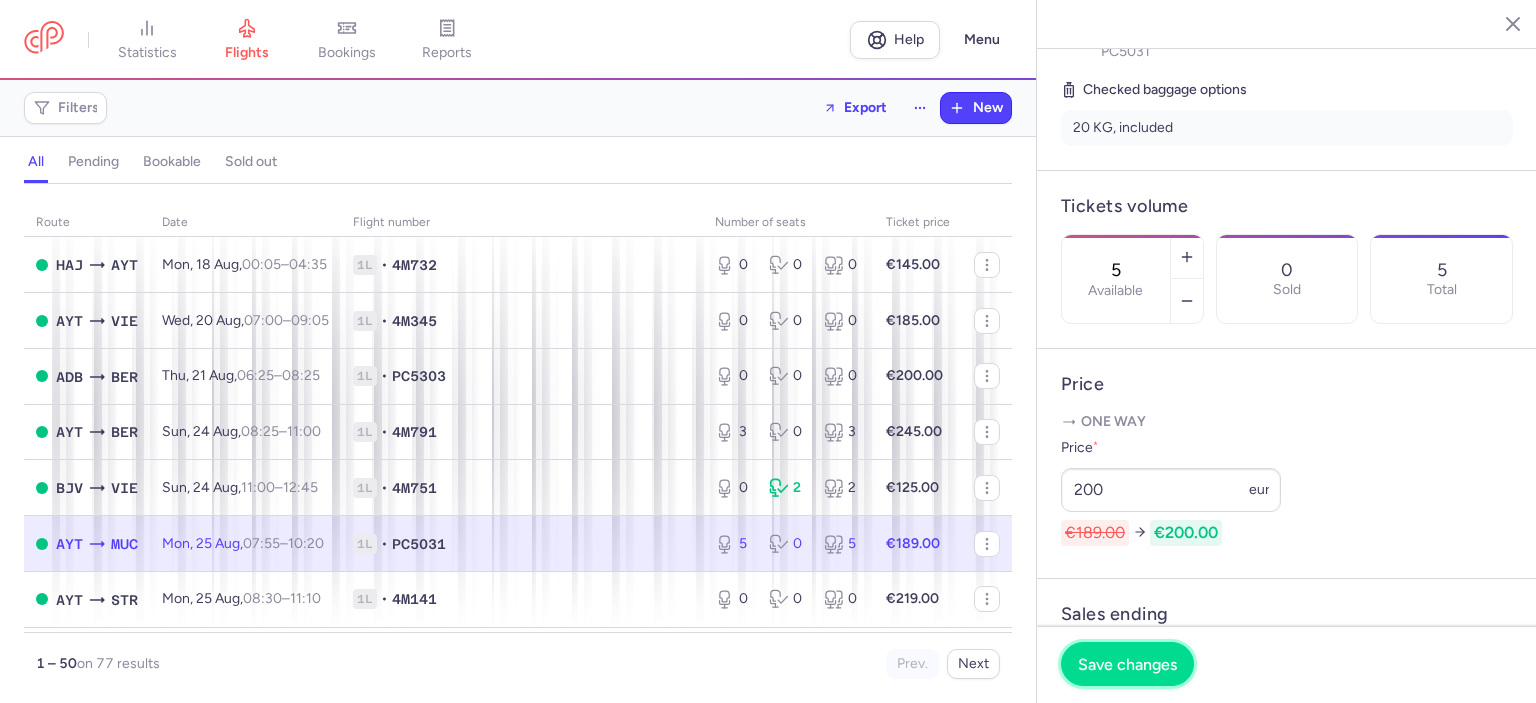 click on "Save changes" at bounding box center [1127, 664] 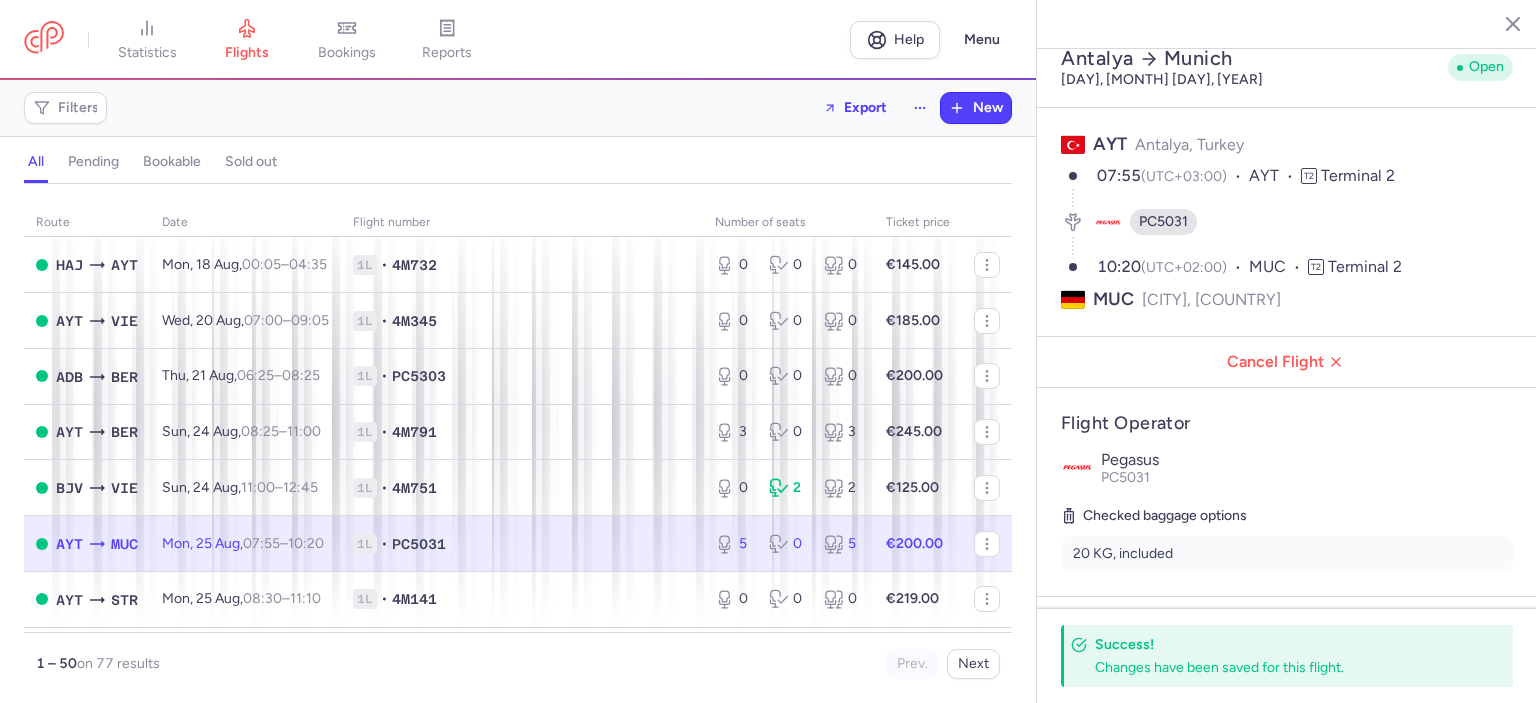 scroll, scrollTop: 12, scrollLeft: 0, axis: vertical 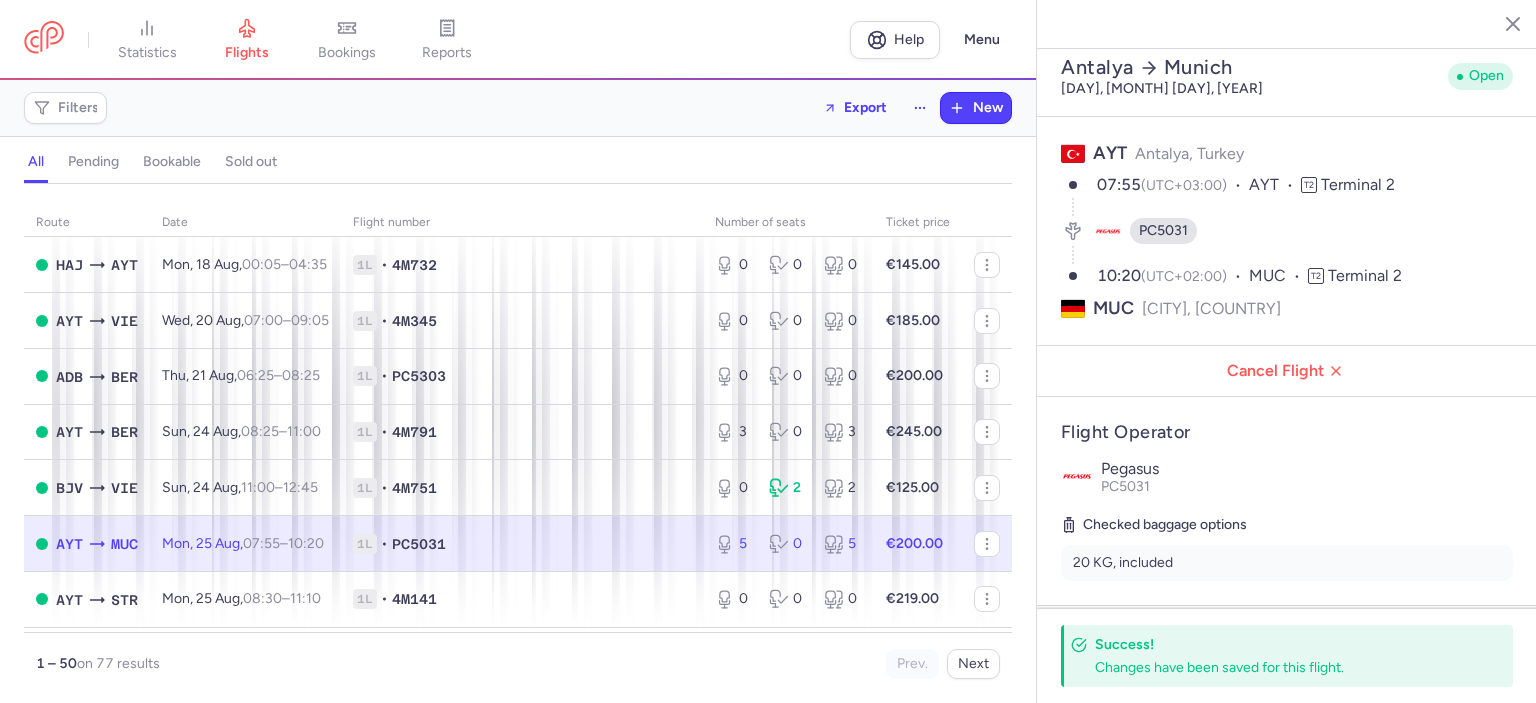 click 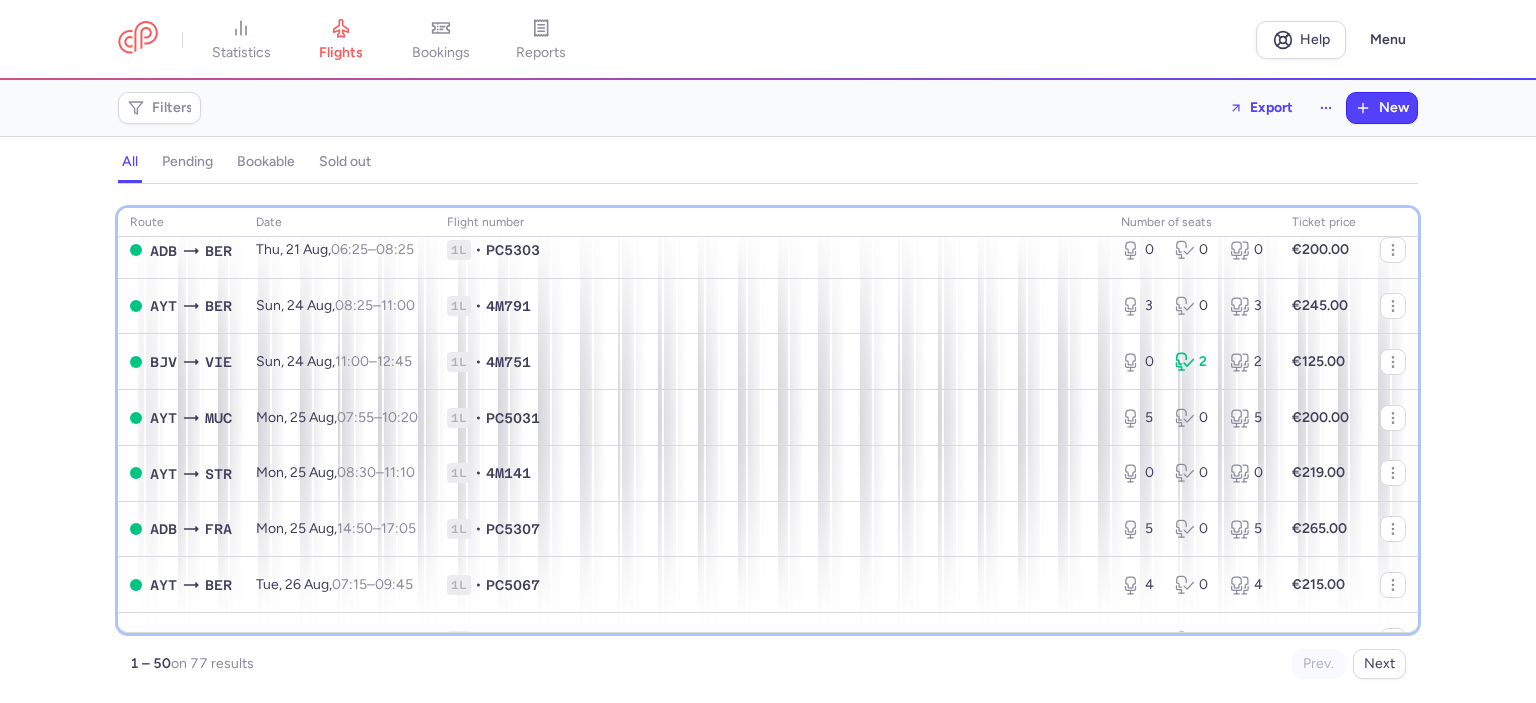 scroll, scrollTop: 416, scrollLeft: 0, axis: vertical 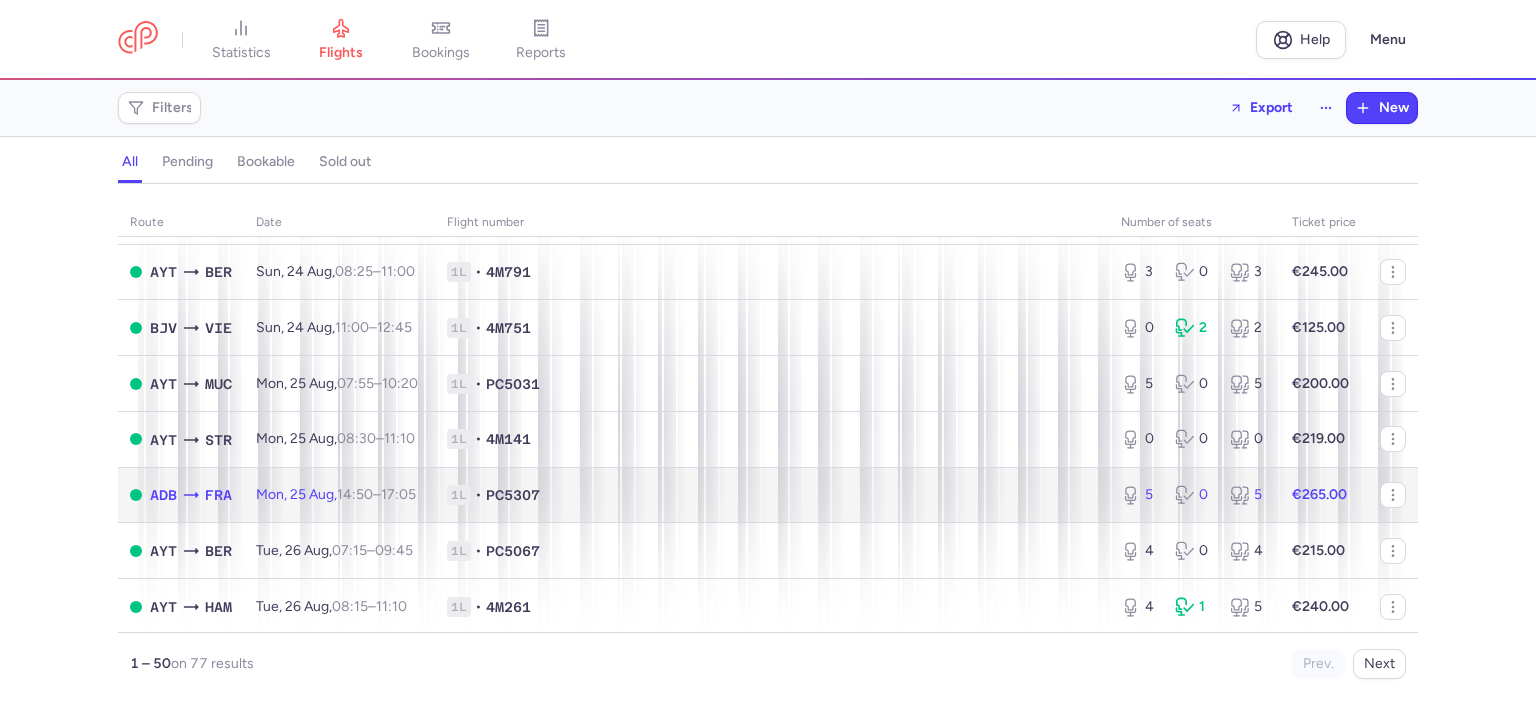 click on "1L • PC5307" 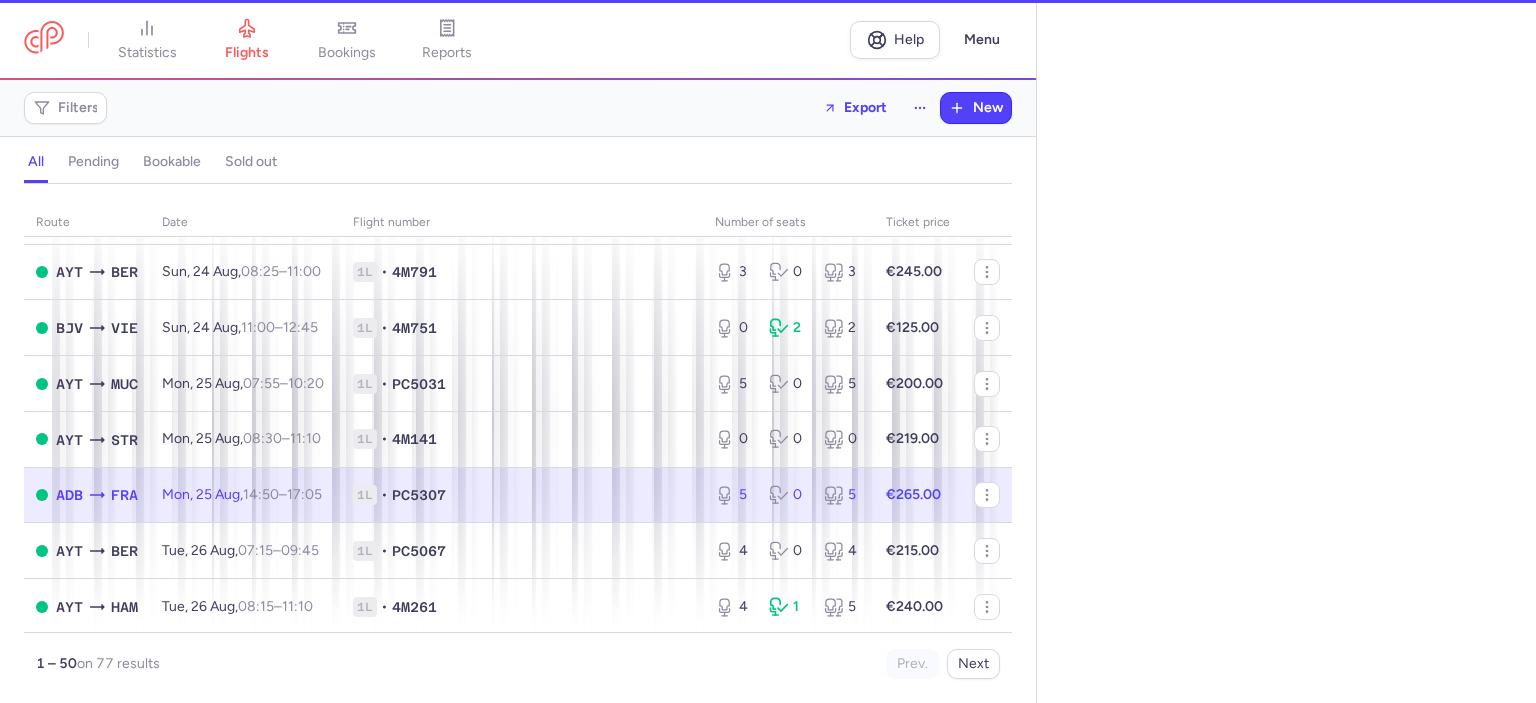 select on "days" 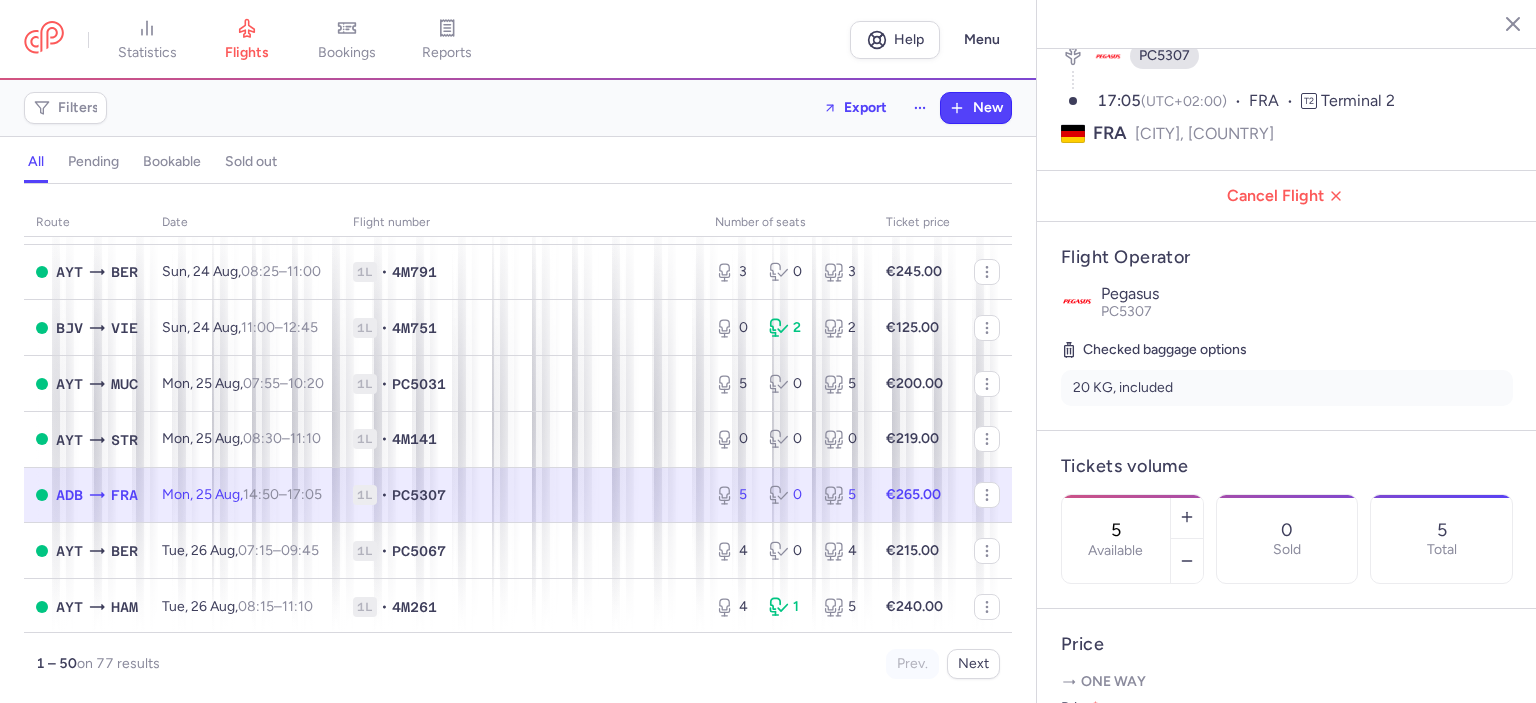 scroll, scrollTop: 202, scrollLeft: 0, axis: vertical 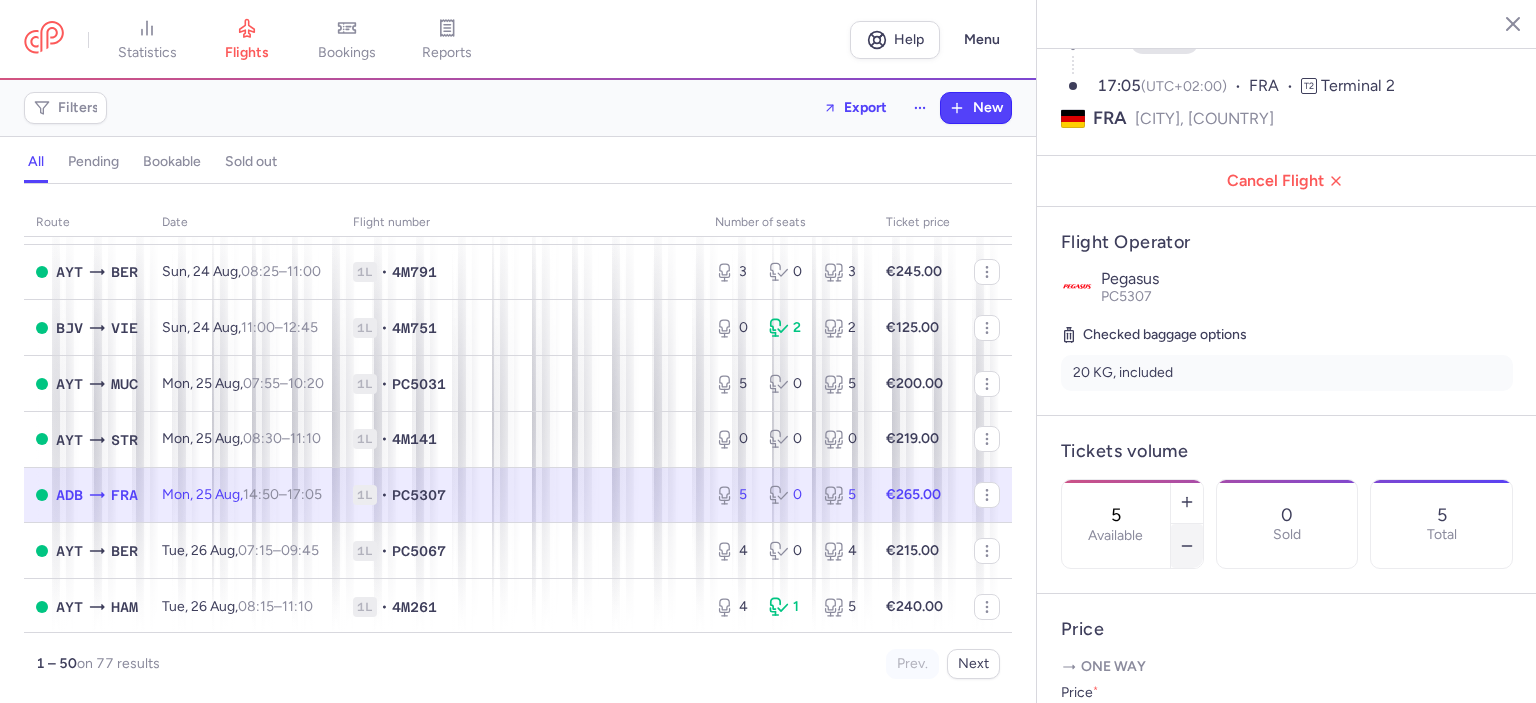 click 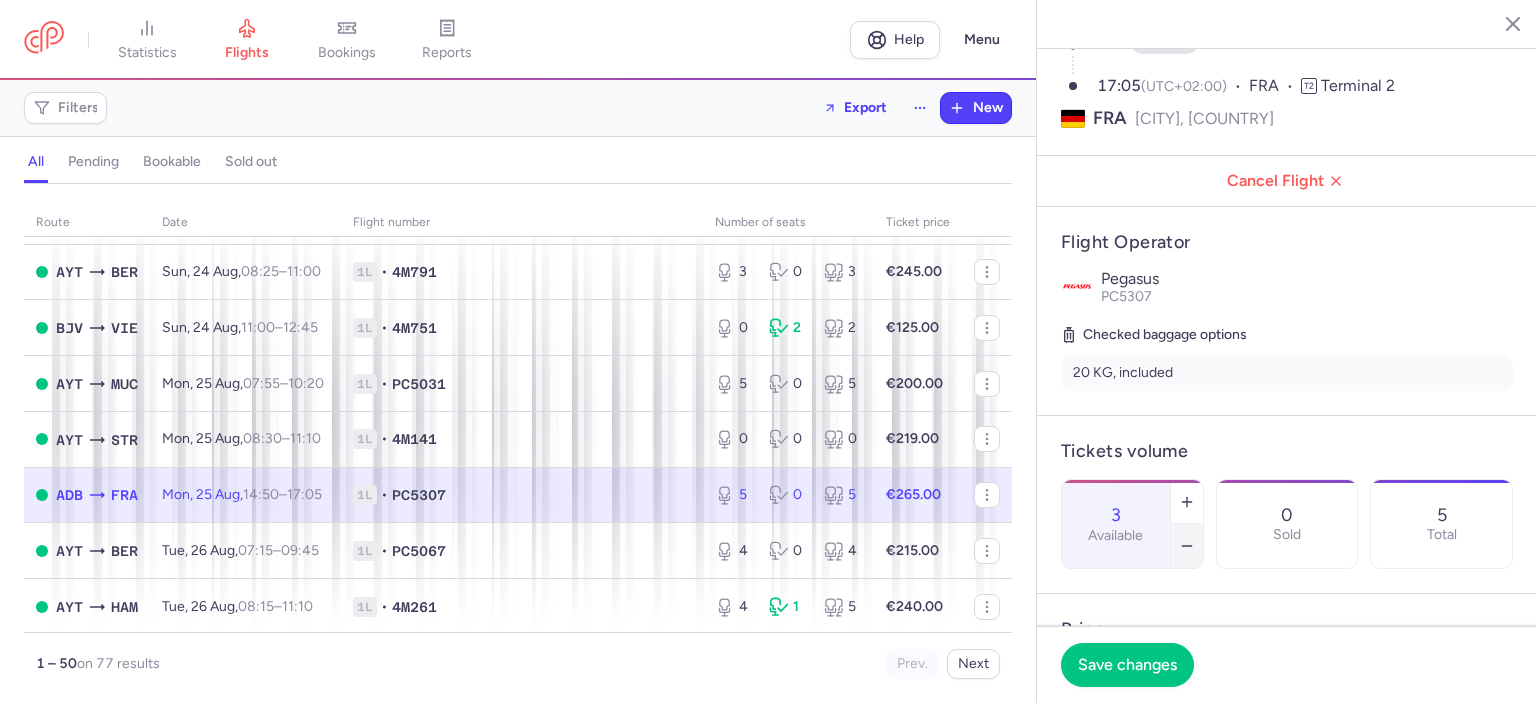 click 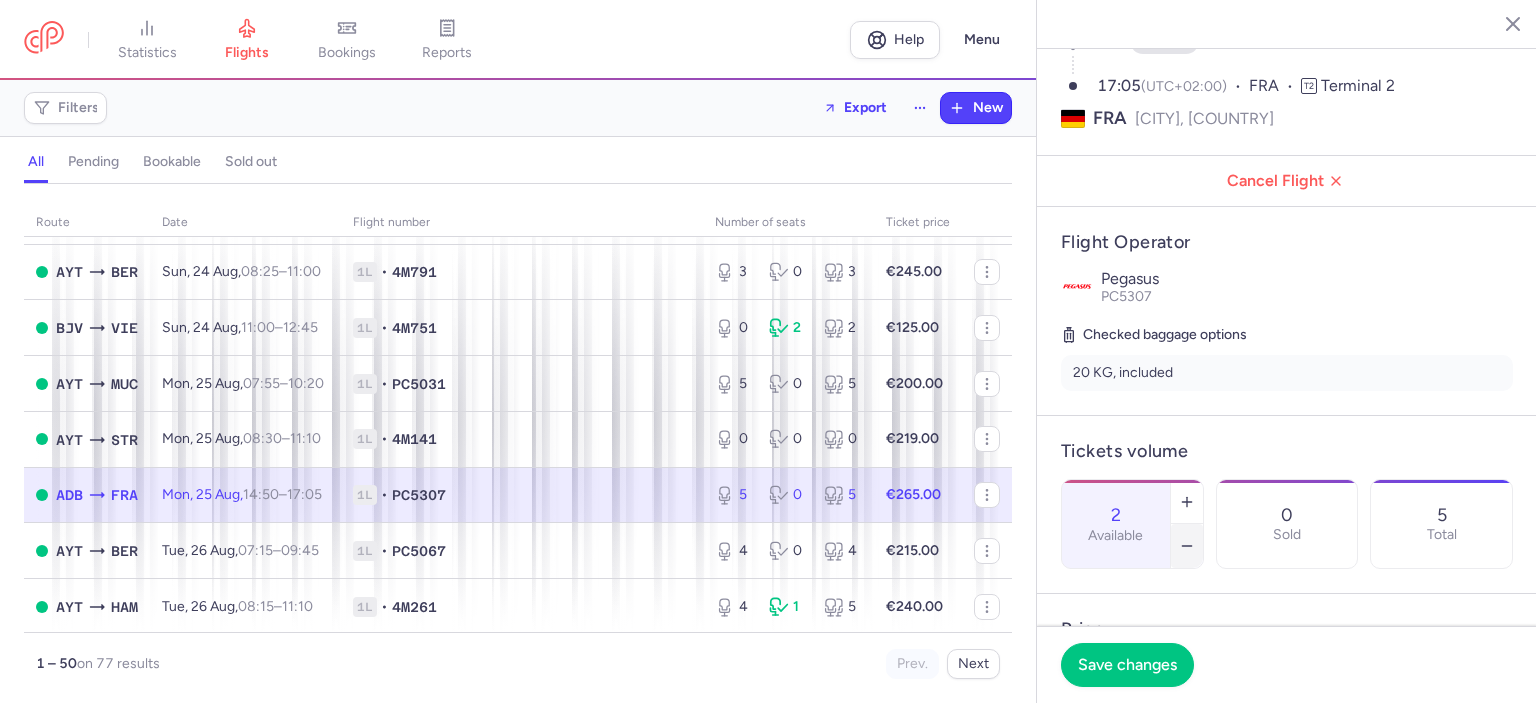 click 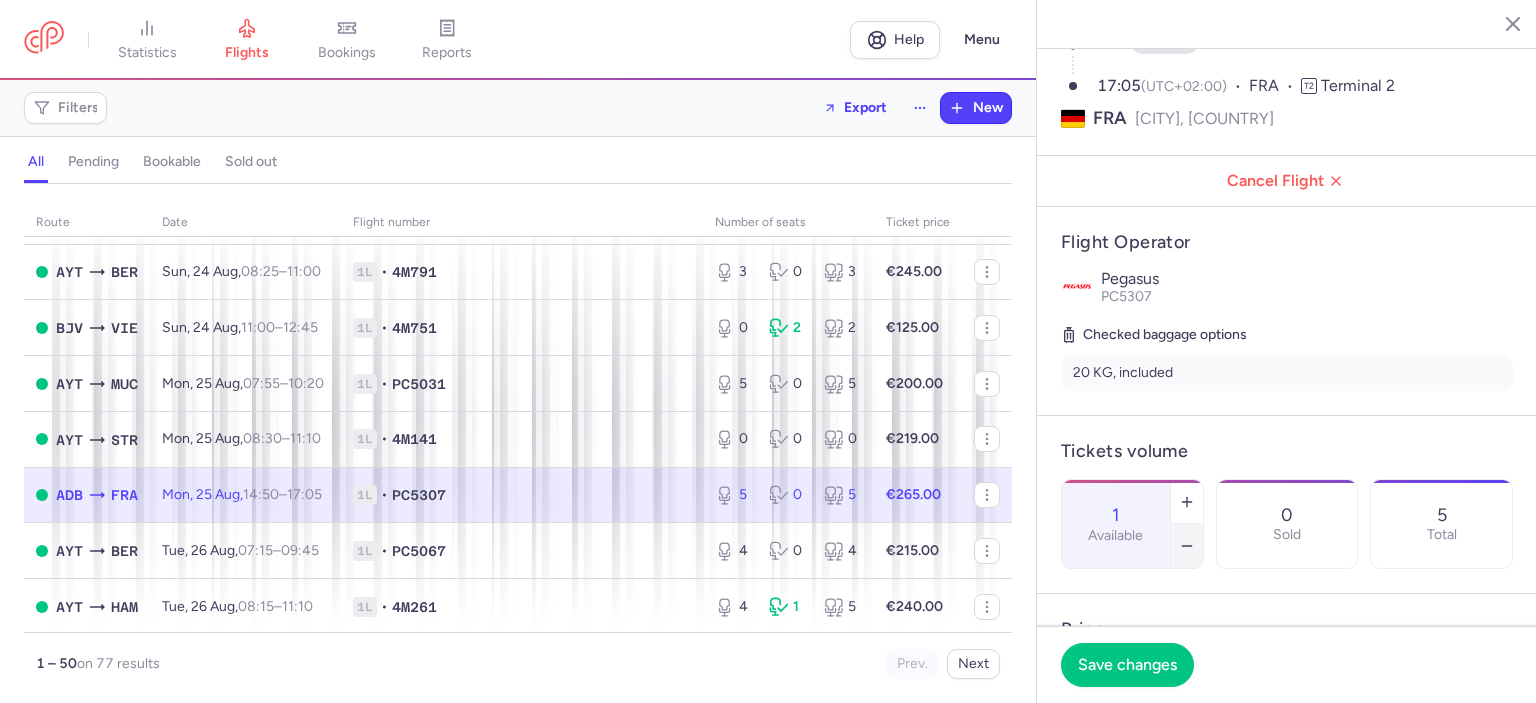 click 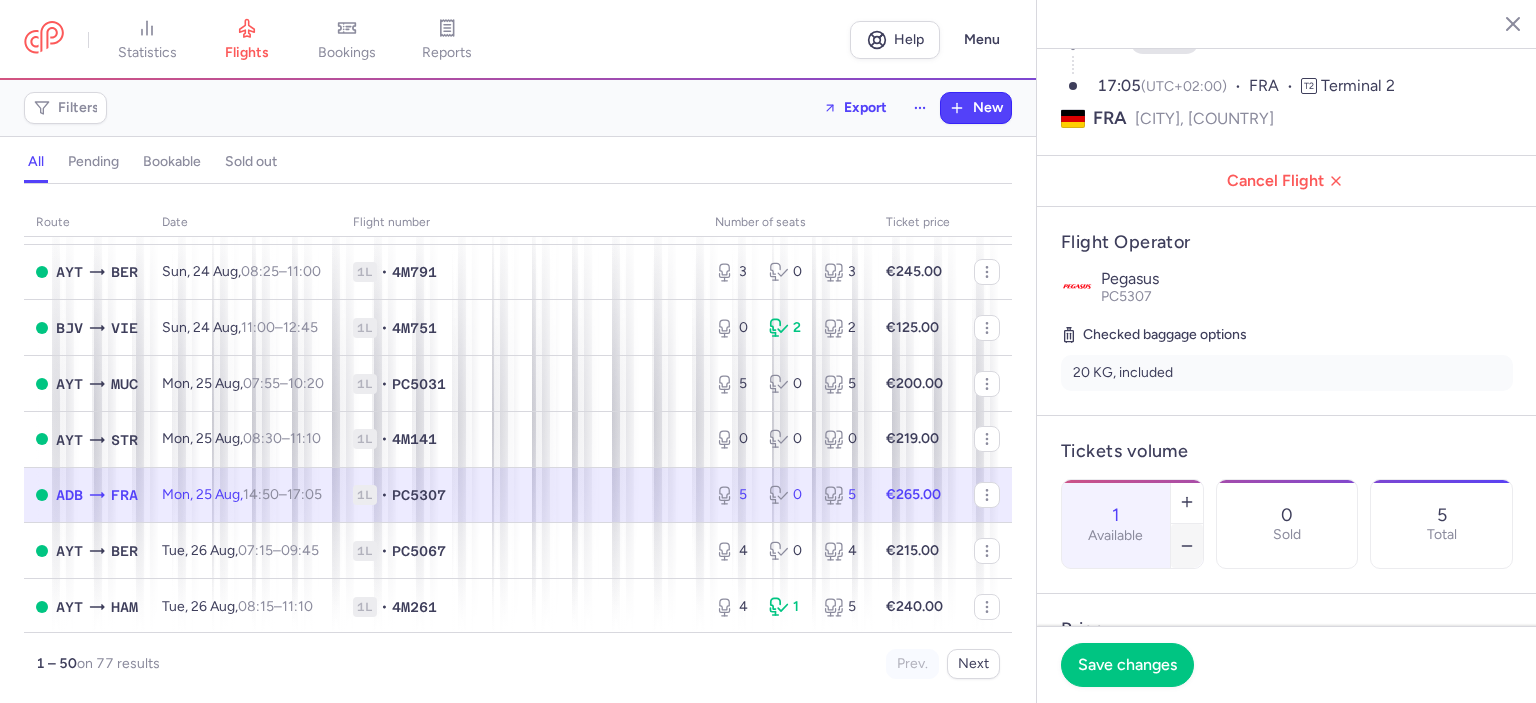 type on "0" 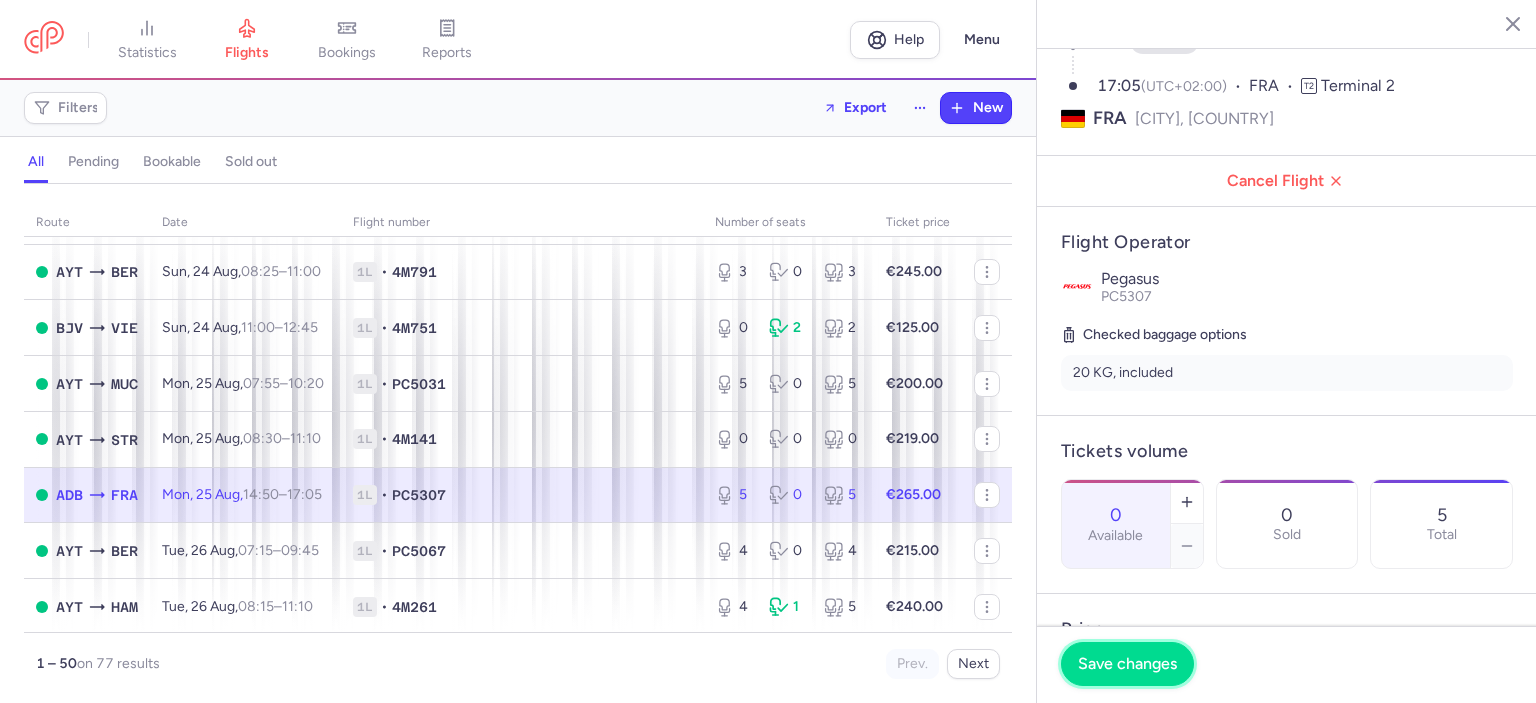 click on "Save changes" at bounding box center [1127, 664] 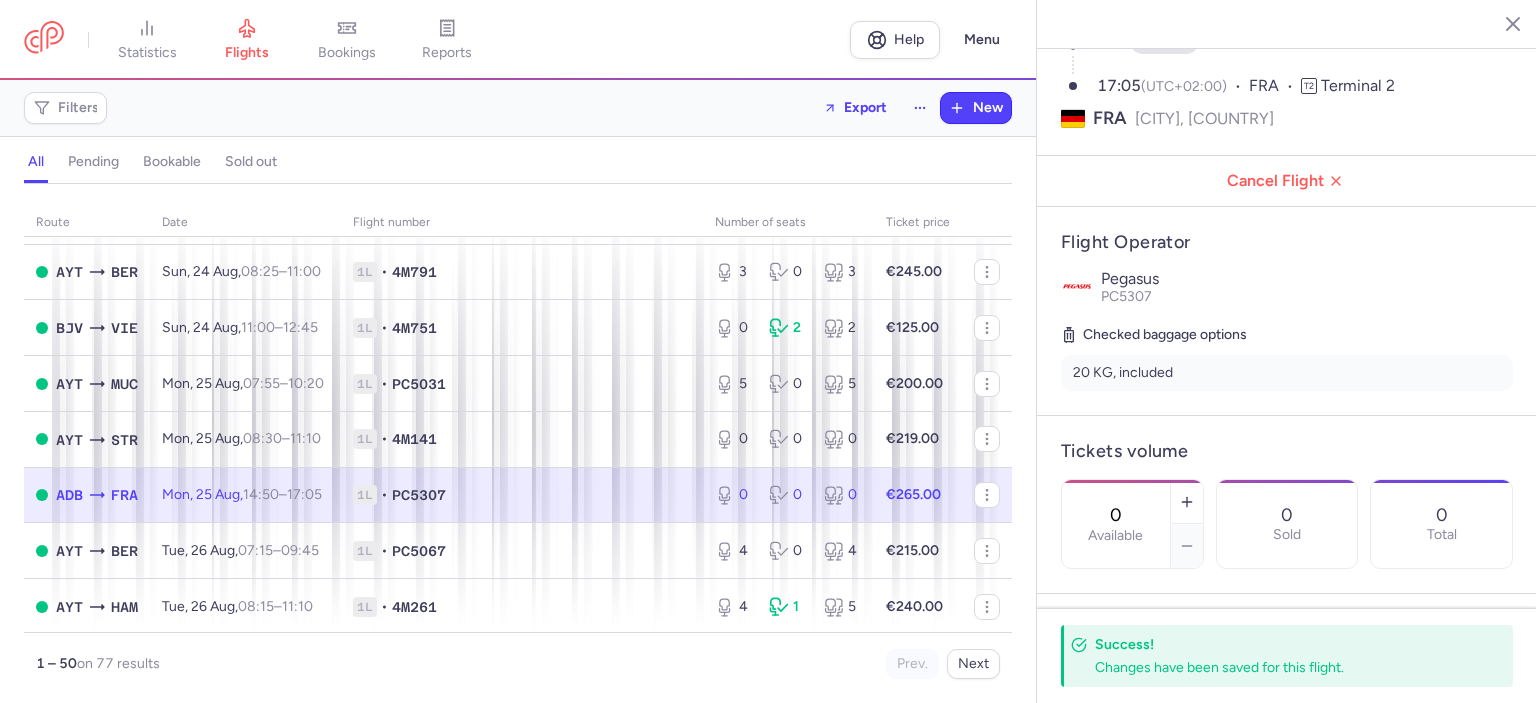 click 